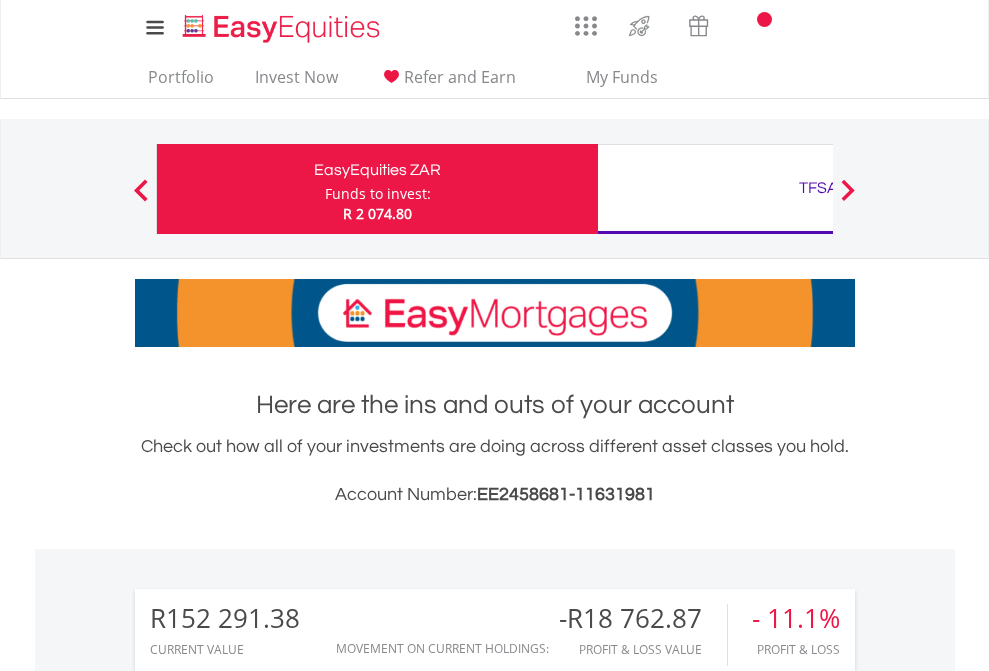 scroll, scrollTop: 0, scrollLeft: 0, axis: both 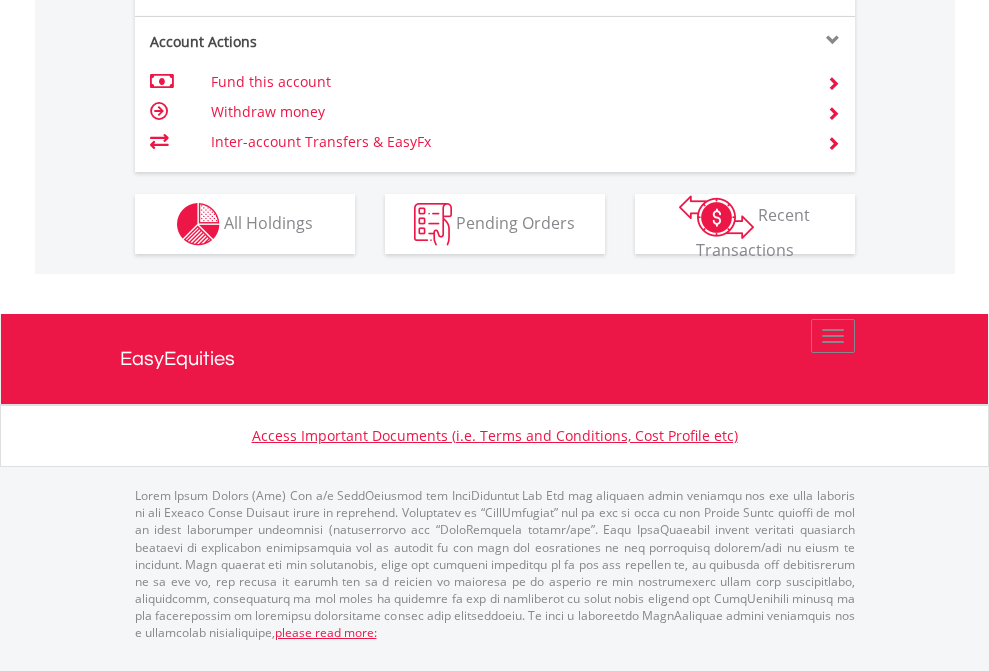 click on "Investment types" at bounding box center (706, -337) 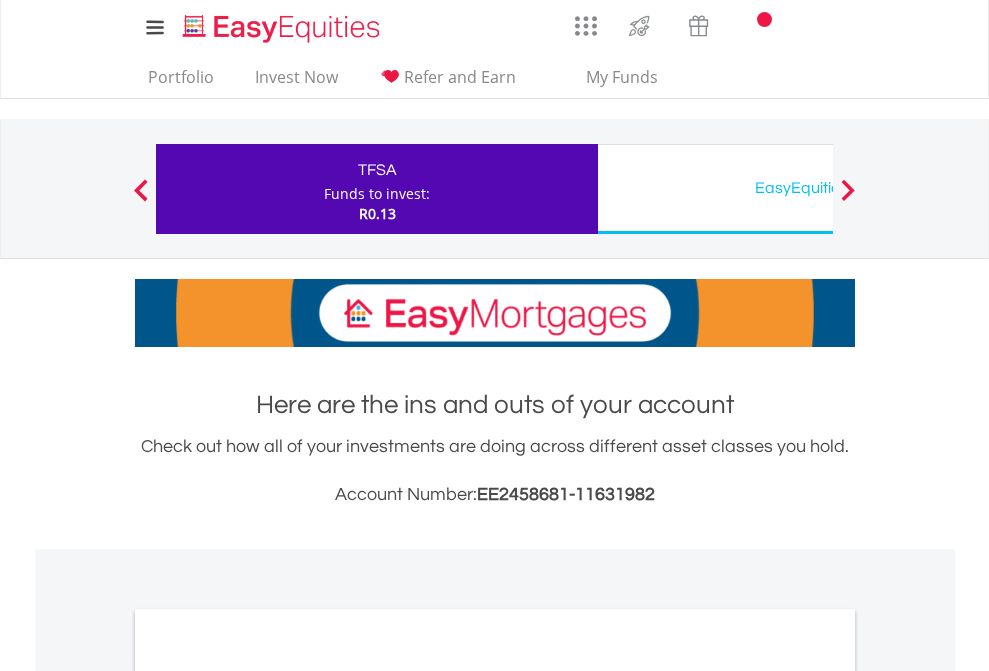 scroll, scrollTop: 0, scrollLeft: 0, axis: both 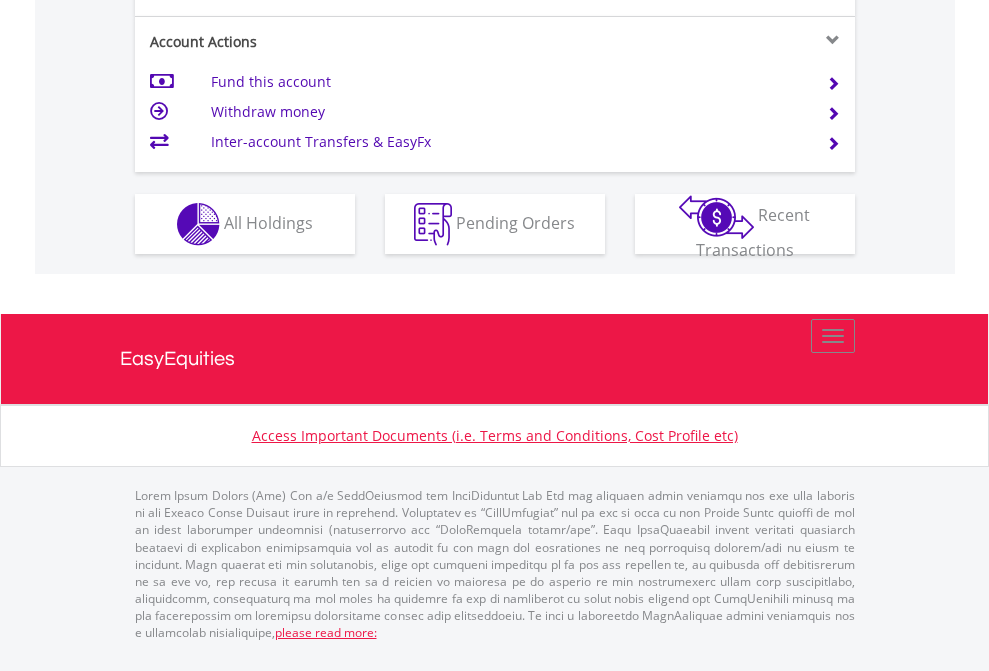 click on "Investment types" at bounding box center [706, -337] 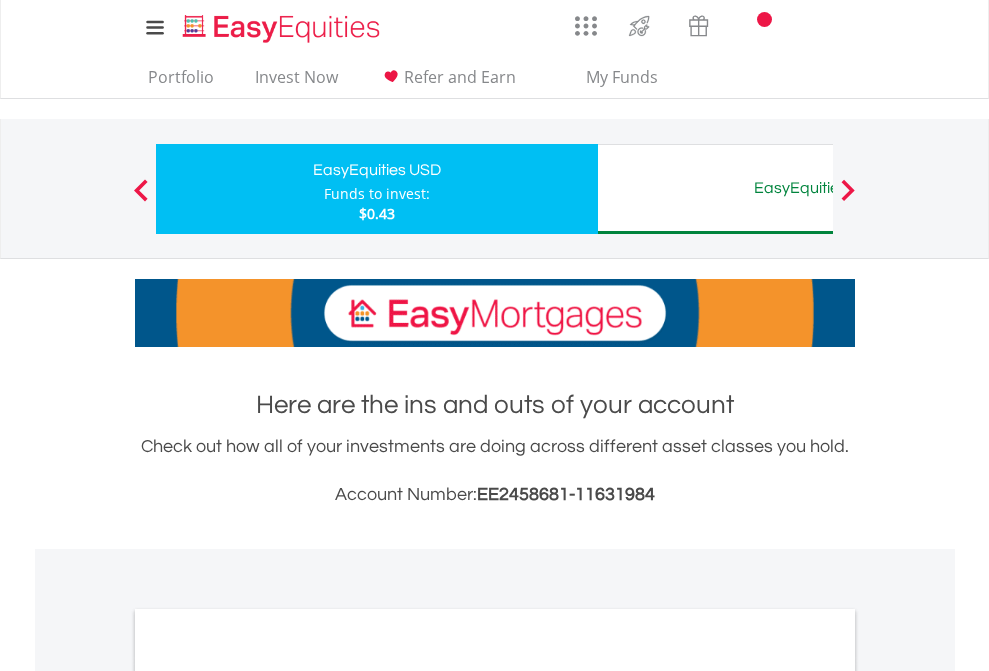scroll, scrollTop: 0, scrollLeft: 0, axis: both 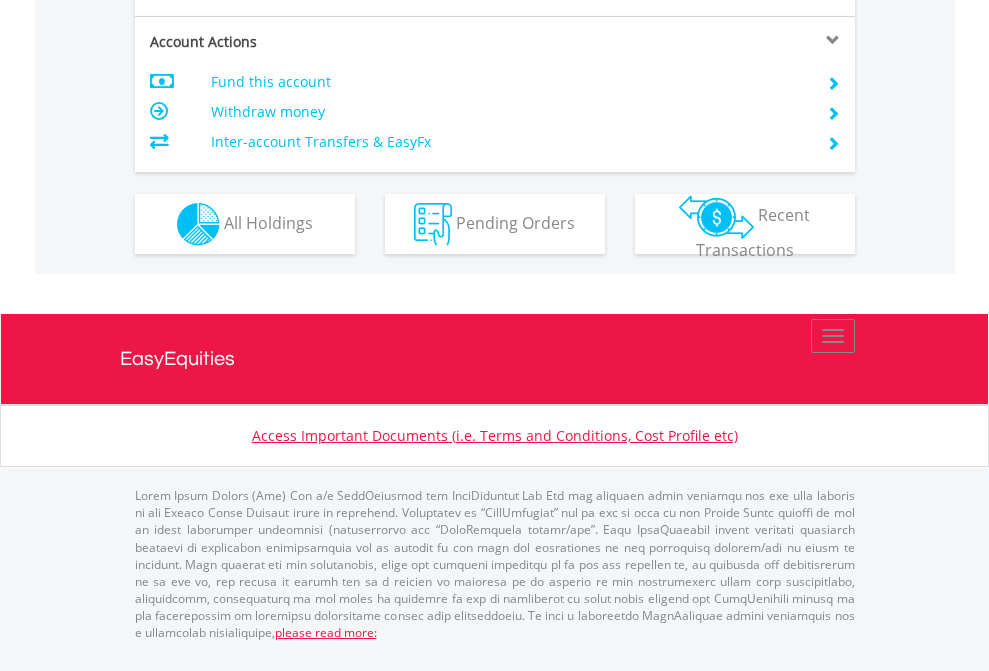 click on "Investment types" at bounding box center (706, -337) 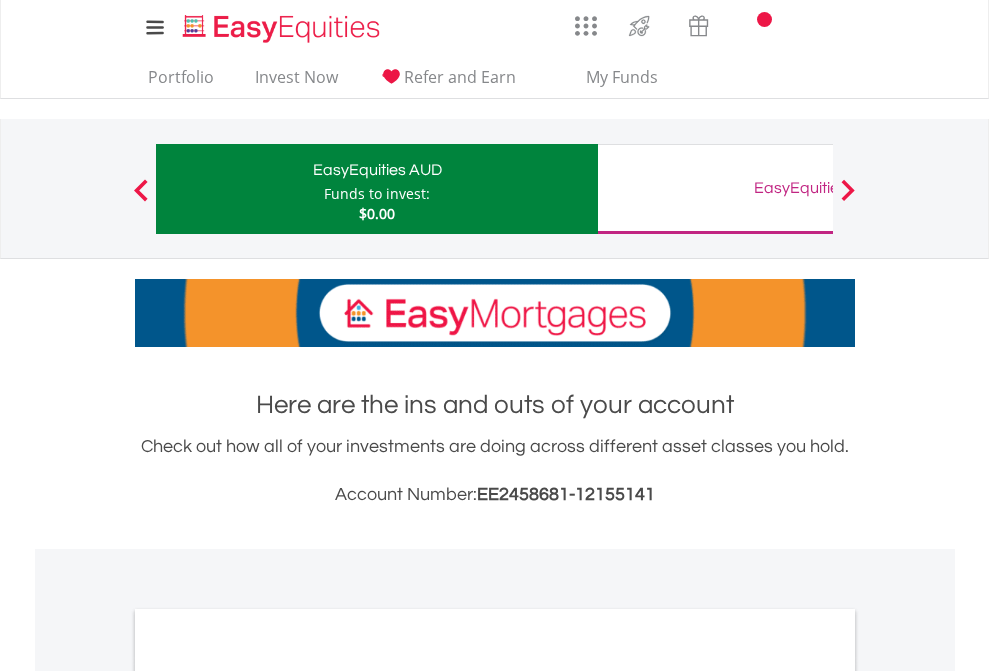 scroll, scrollTop: 0, scrollLeft: 0, axis: both 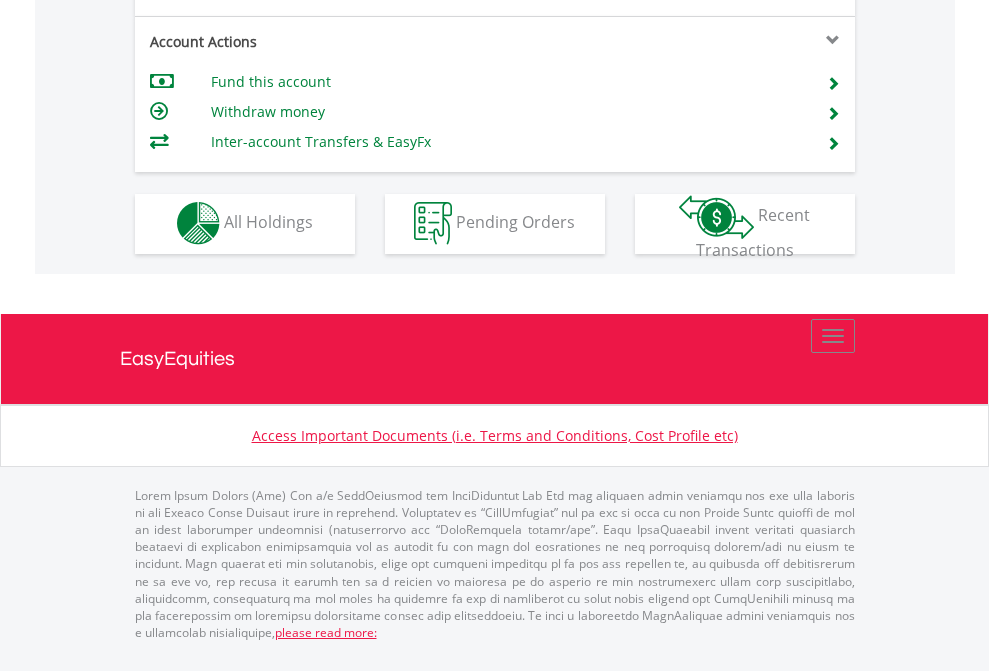 click on "Investment types" at bounding box center [706, -353] 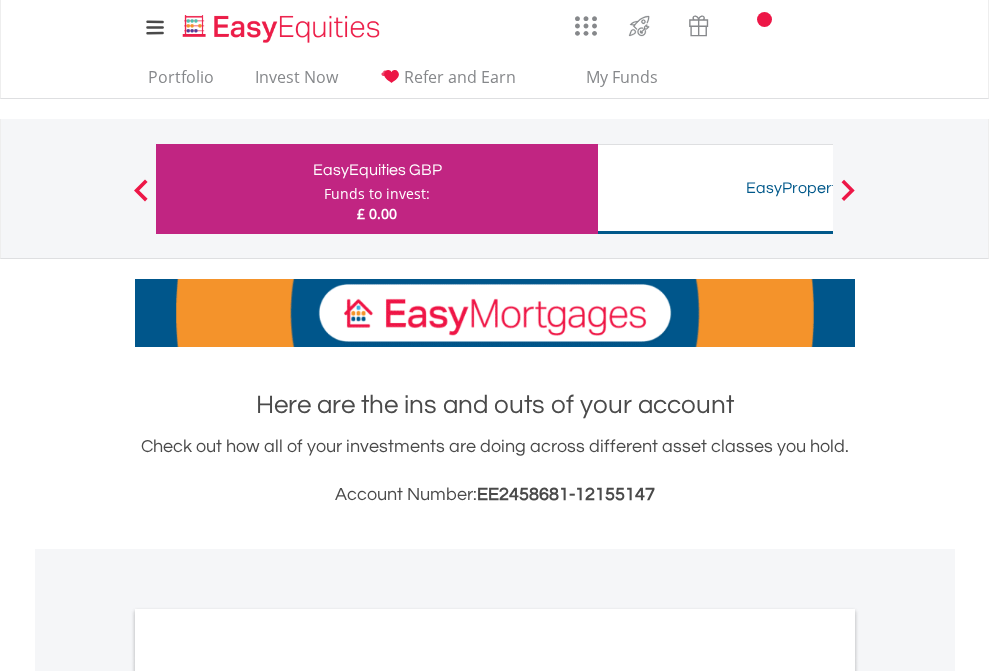 scroll, scrollTop: 0, scrollLeft: 0, axis: both 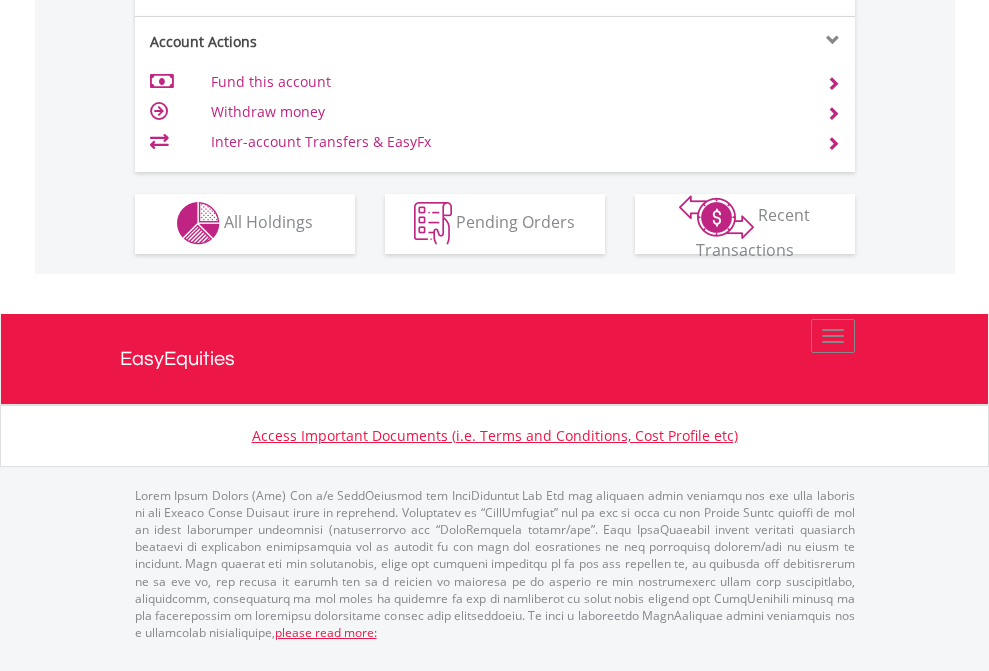 click on "Investment types" at bounding box center (706, -353) 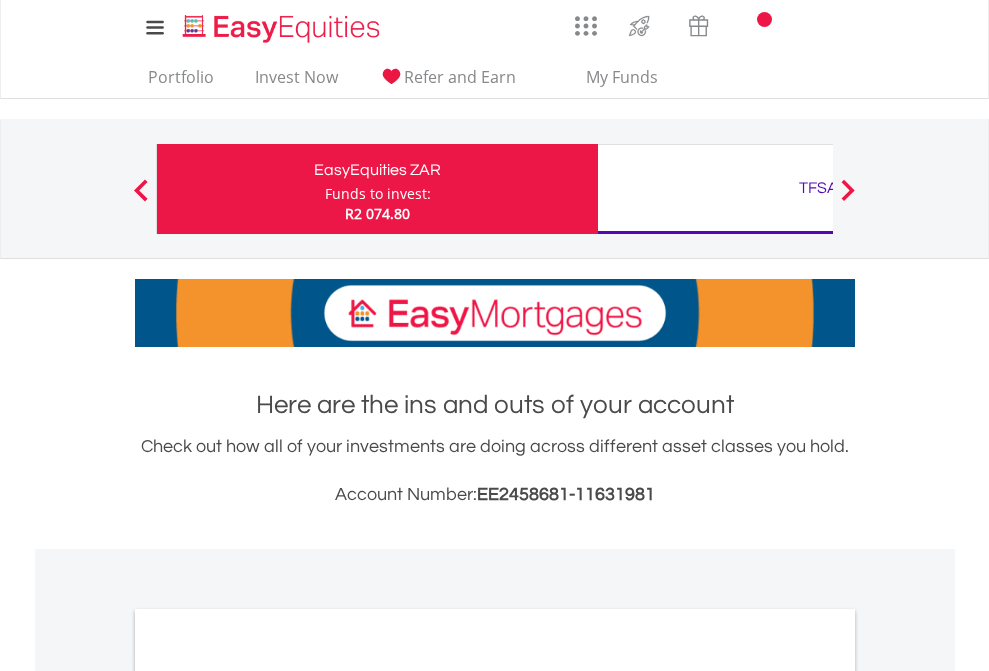 scroll, scrollTop: 1202, scrollLeft: 0, axis: vertical 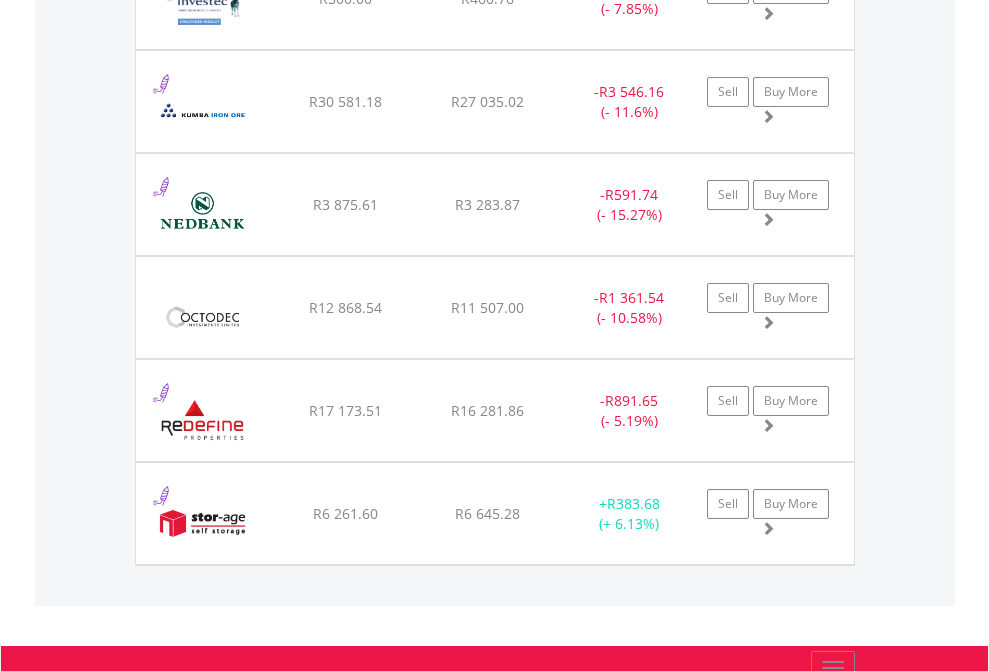 click on "TFSA" at bounding box center (818, -2116) 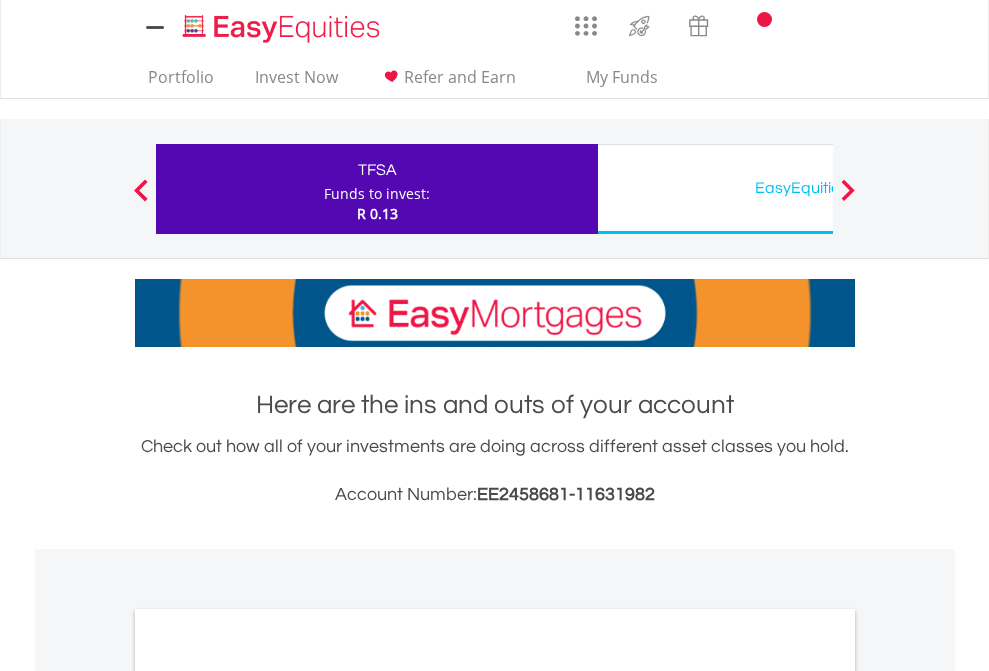 scroll, scrollTop: 0, scrollLeft: 0, axis: both 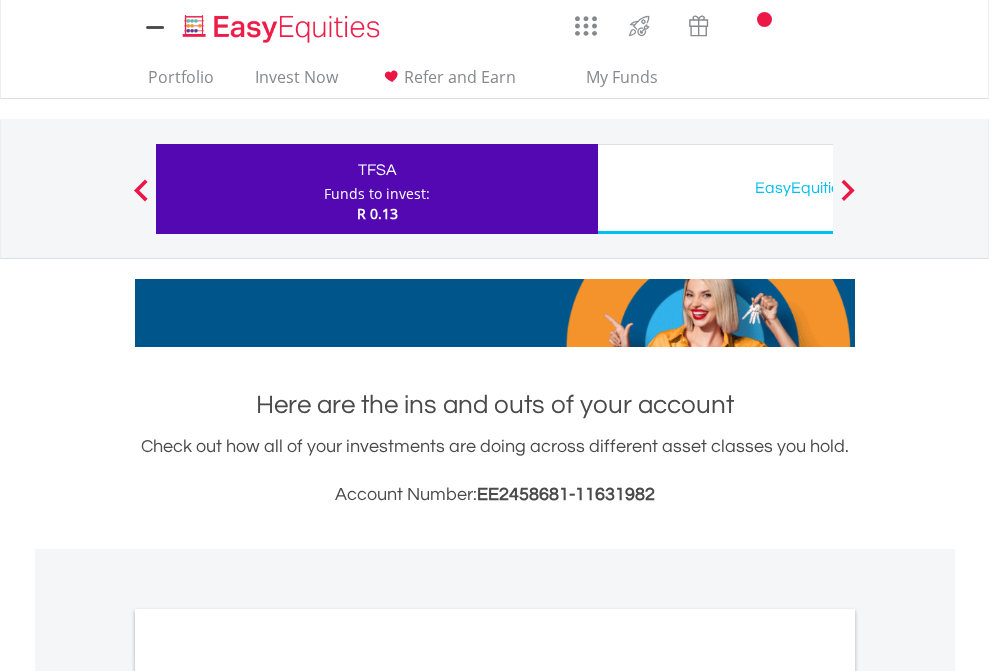 click on "All Holdings" at bounding box center (268, 1096) 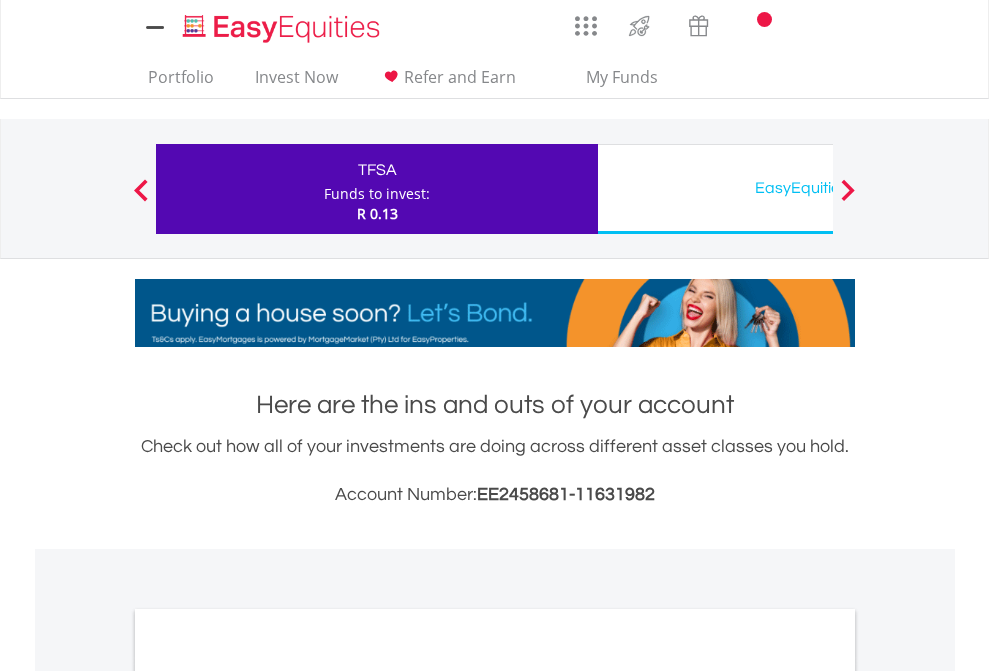 scroll, scrollTop: 1202, scrollLeft: 0, axis: vertical 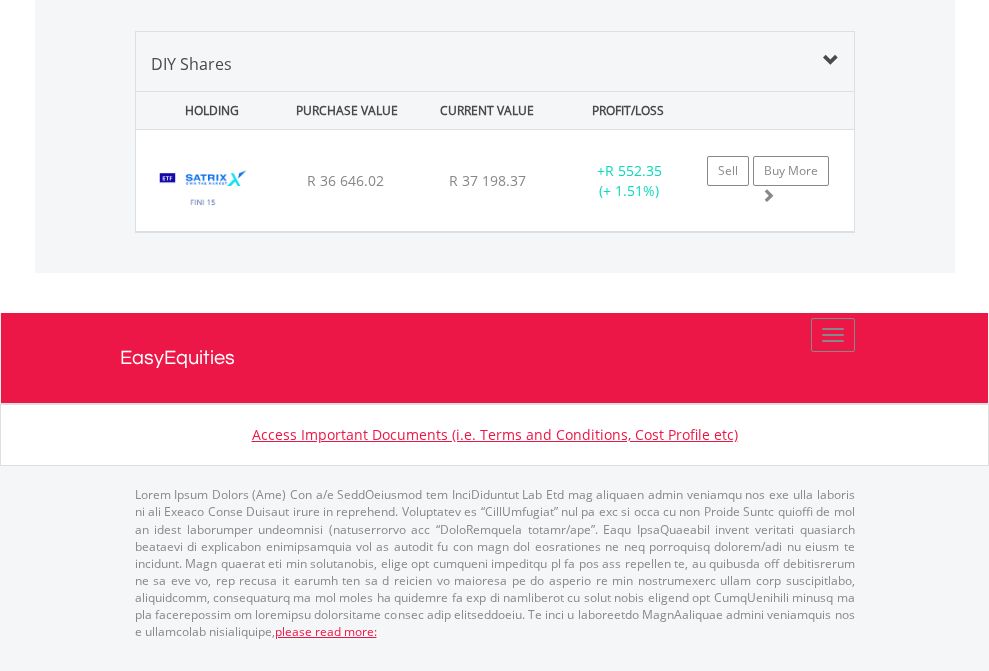 click on "EasyEquities USD" at bounding box center [818, -1339] 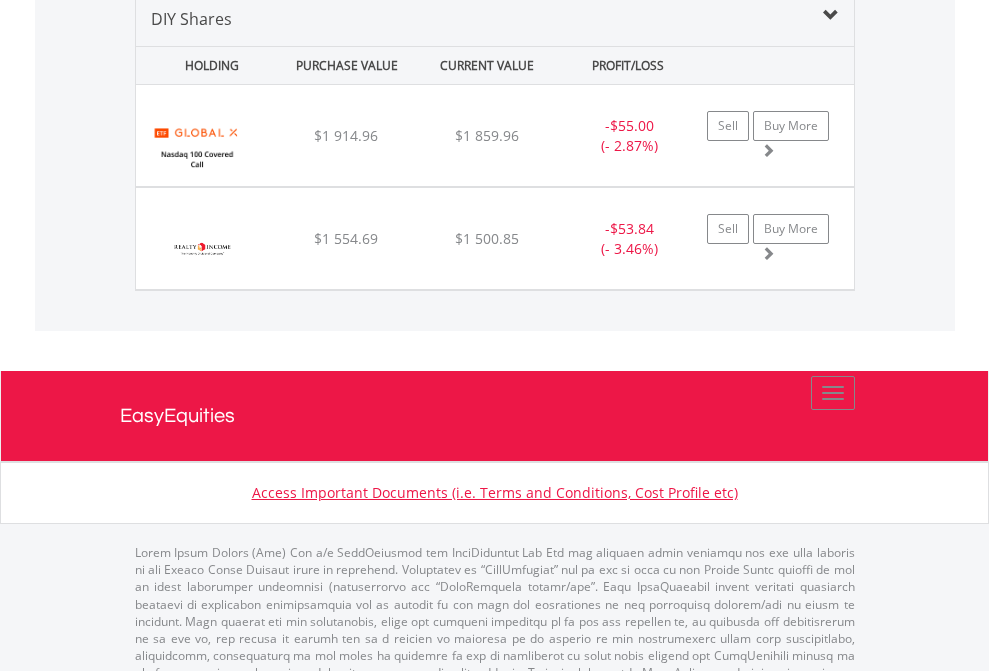 scroll, scrollTop: 1933, scrollLeft: 0, axis: vertical 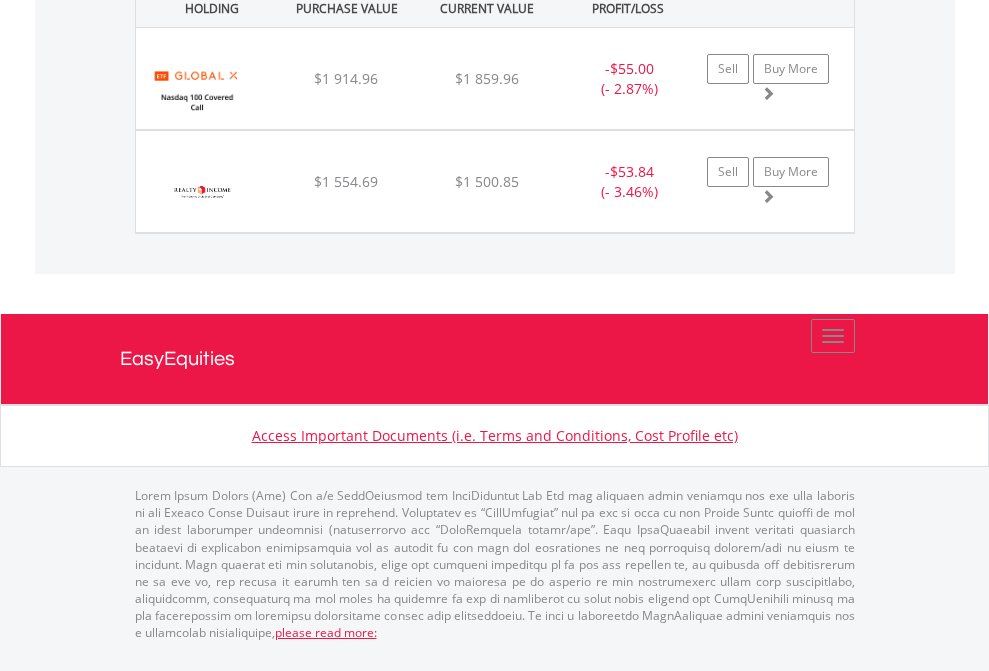 click on "EasyEquities AUD" at bounding box center (818, -1071) 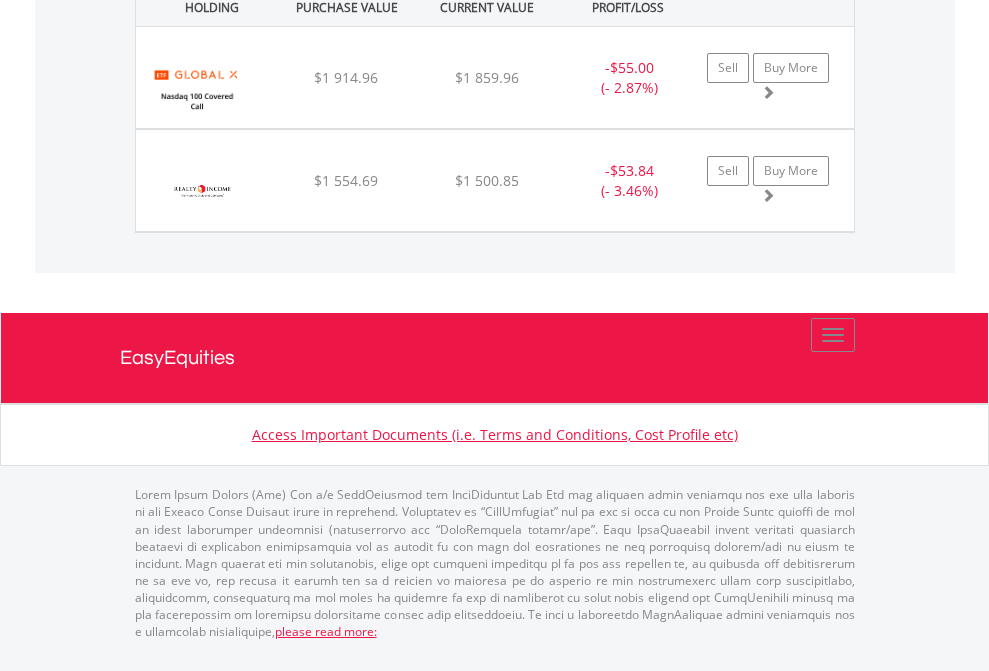 scroll, scrollTop: 144, scrollLeft: 0, axis: vertical 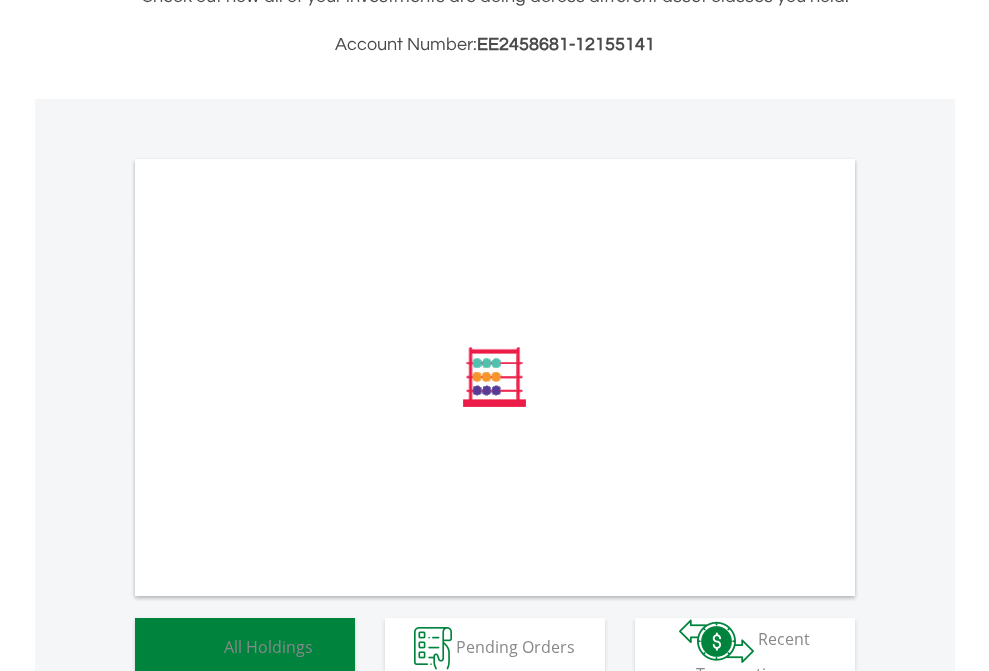 click on "All Holdings" at bounding box center (268, 646) 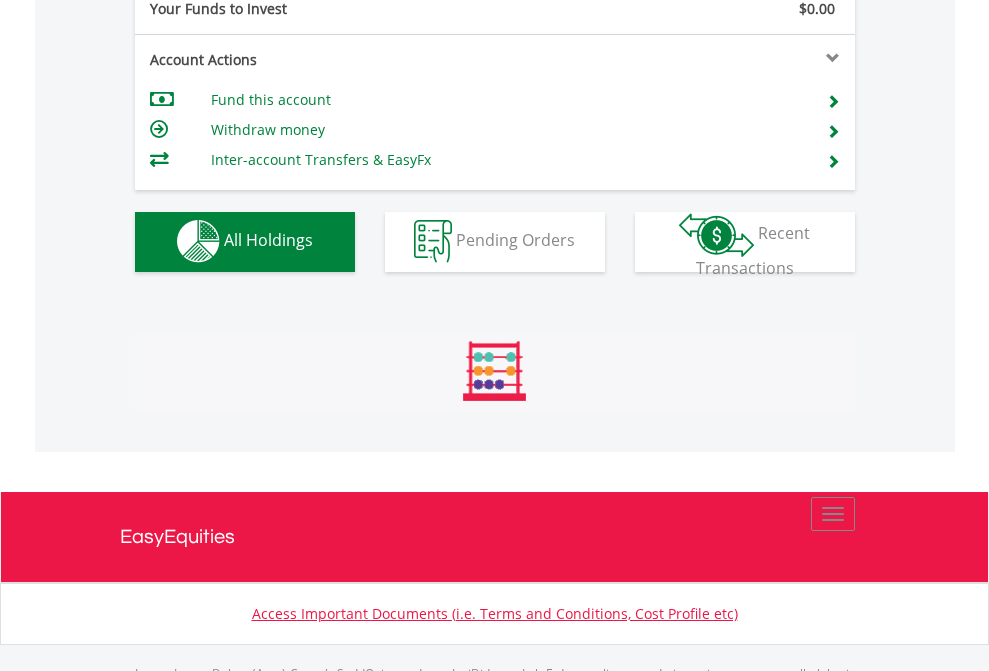 scroll, scrollTop: 999808, scrollLeft: 999687, axis: both 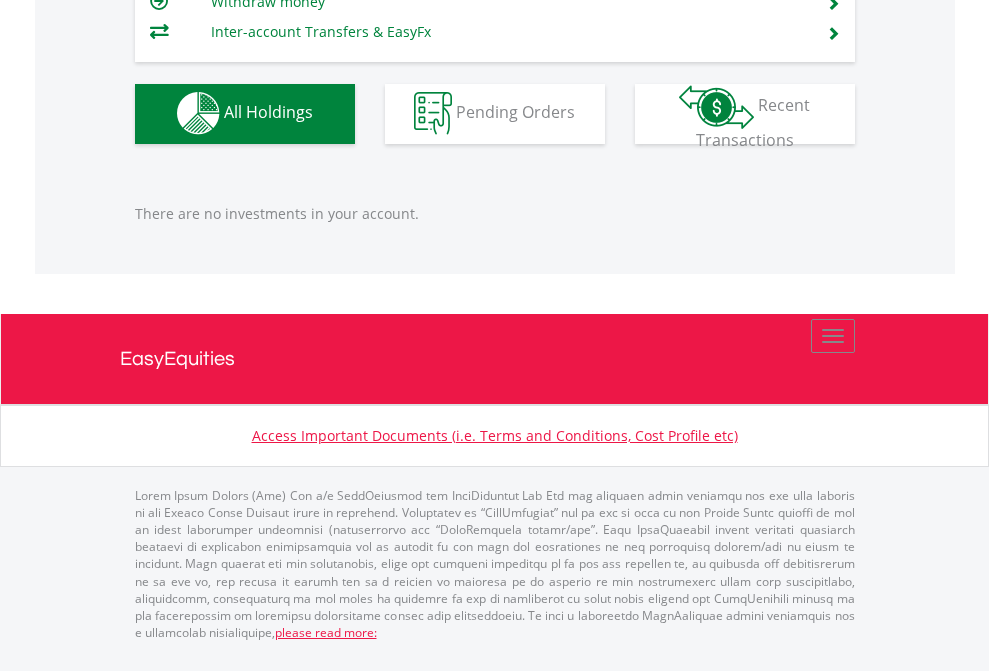 click on "EasyEquities GBP" at bounding box center [818, -1142] 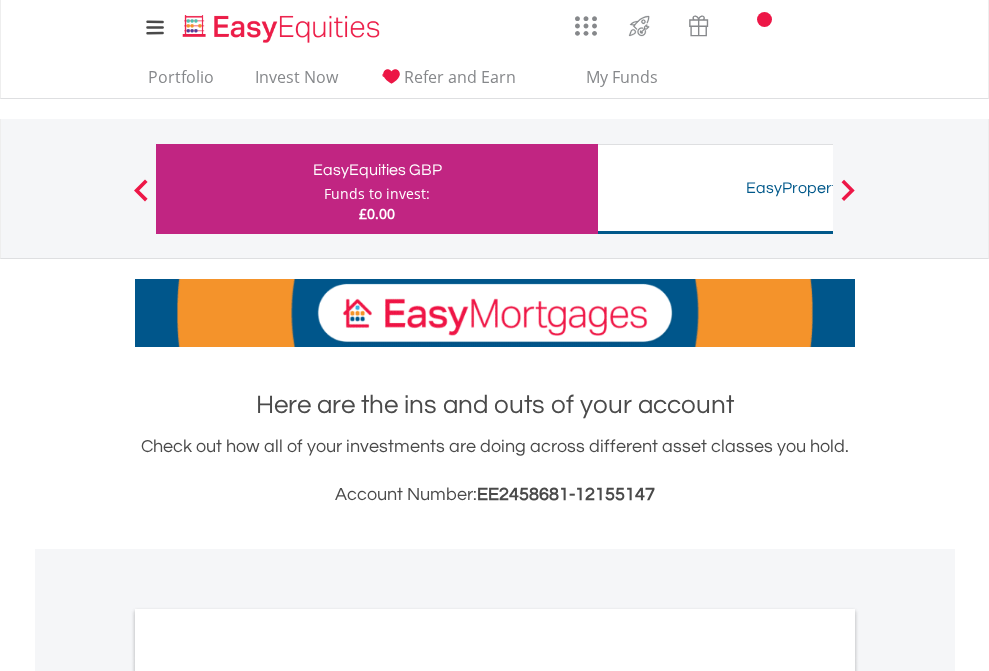 scroll, scrollTop: 1202, scrollLeft: 0, axis: vertical 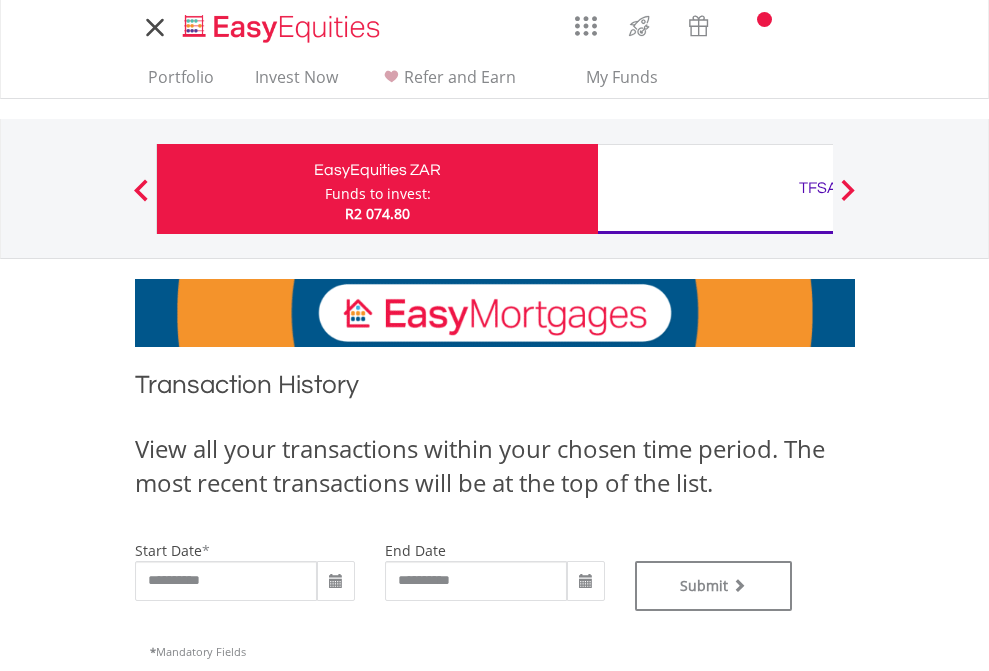 type on "**********" 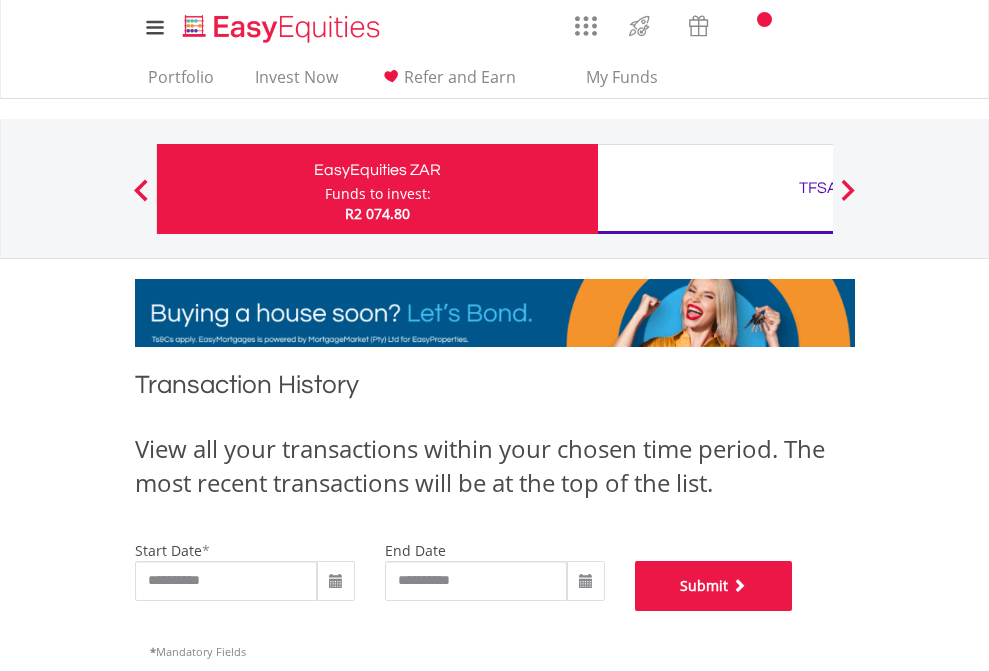 click on "Submit" at bounding box center [714, 586] 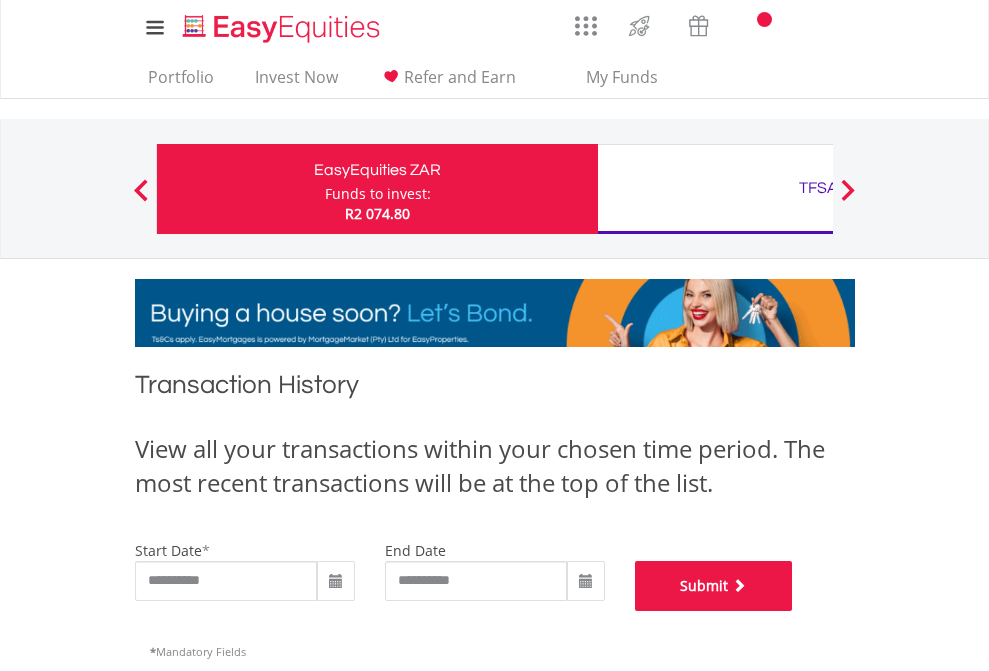 scroll, scrollTop: 811, scrollLeft: 0, axis: vertical 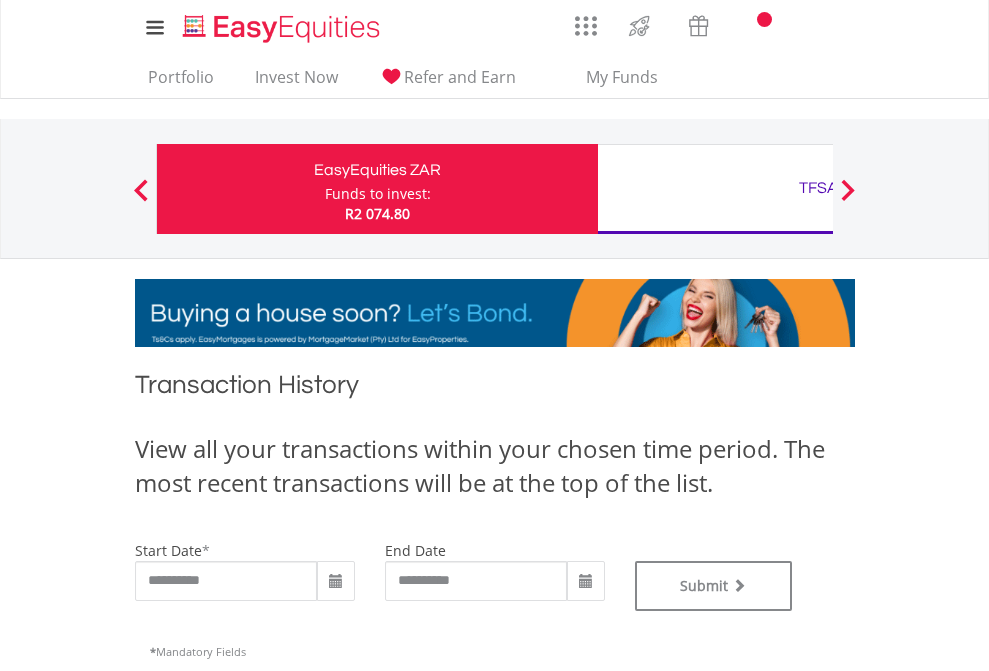 click on "TFSA" at bounding box center (818, 188) 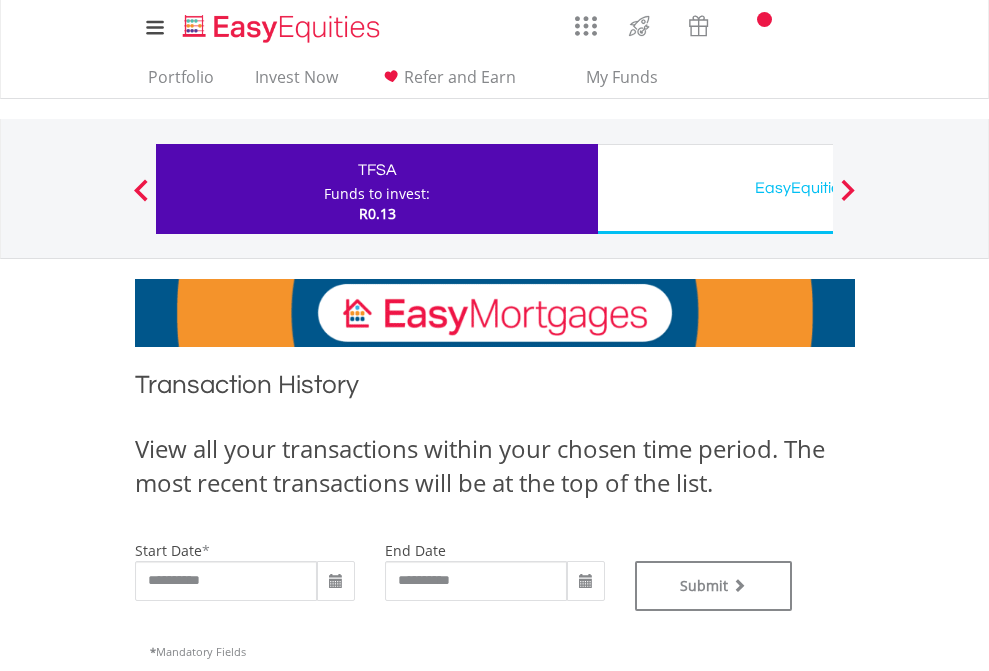 scroll, scrollTop: 0, scrollLeft: 0, axis: both 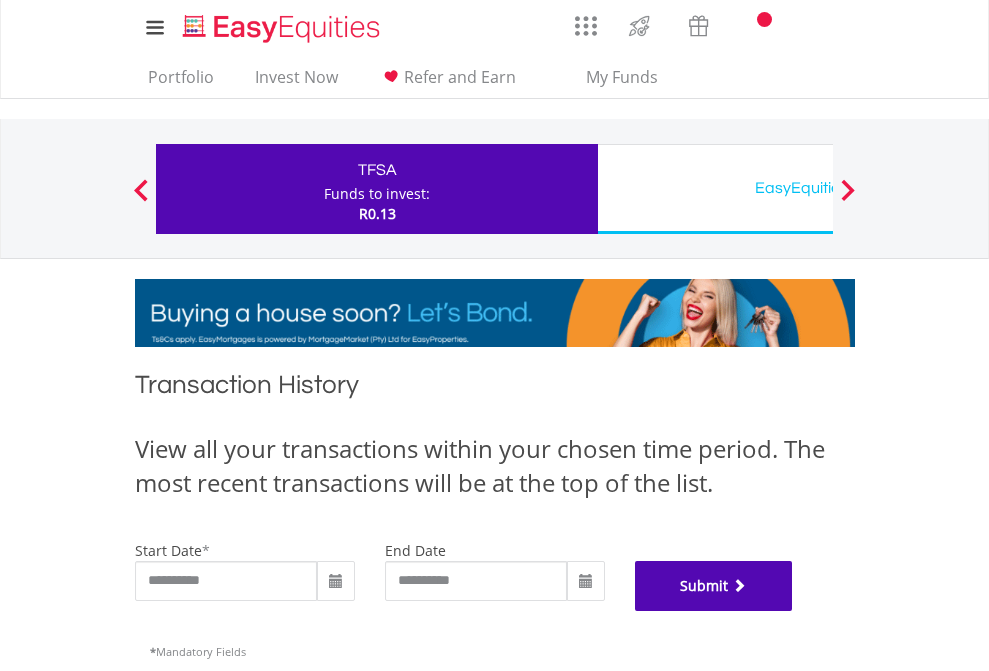 click on "Submit" at bounding box center [714, 586] 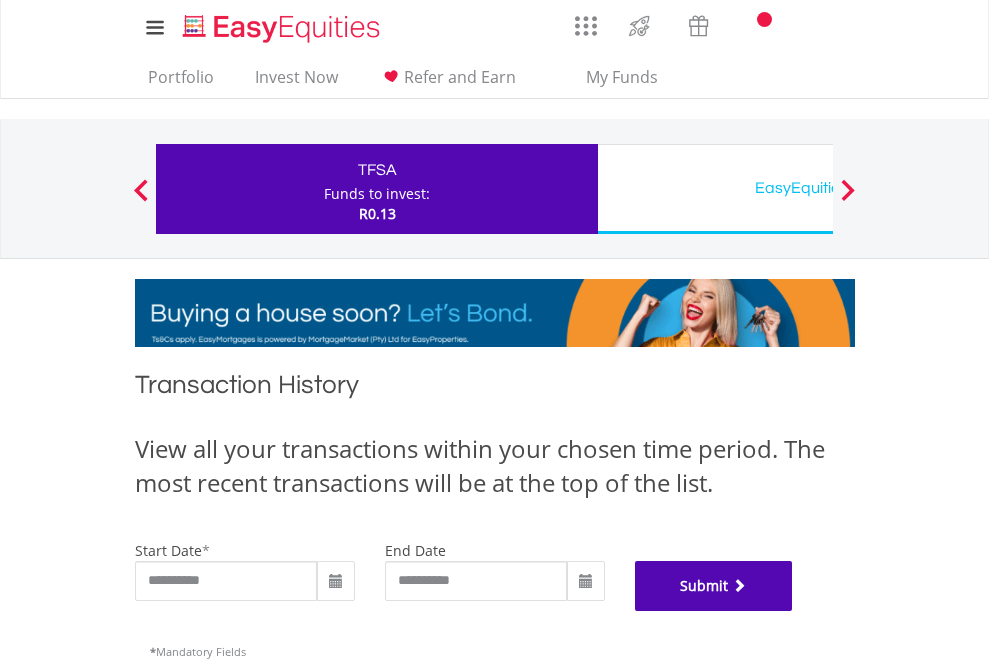 scroll, scrollTop: 811, scrollLeft: 0, axis: vertical 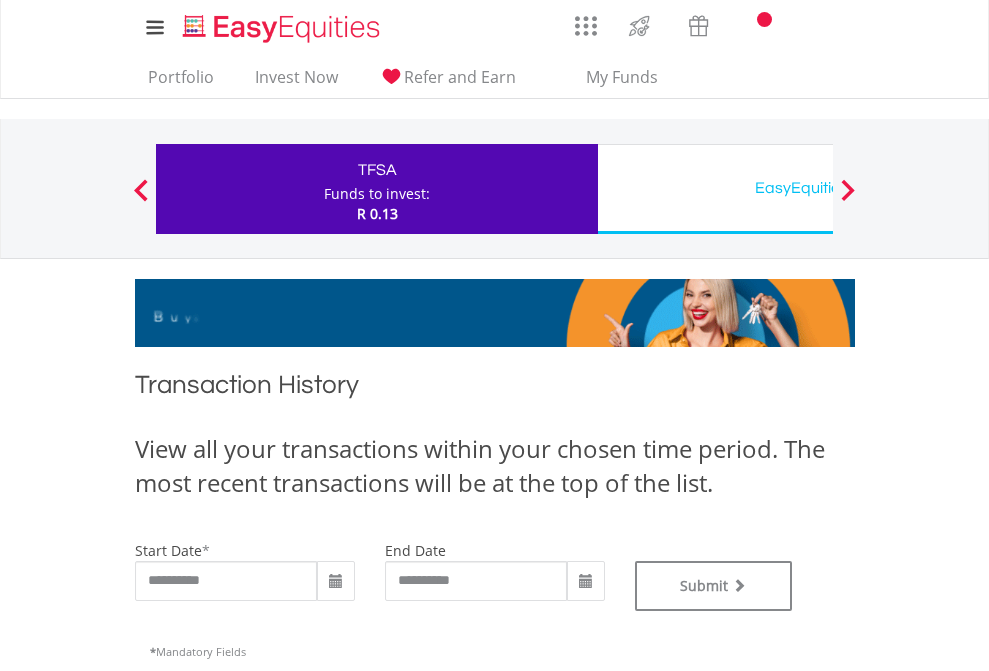 click on "EasyEquities USD" at bounding box center [818, 188] 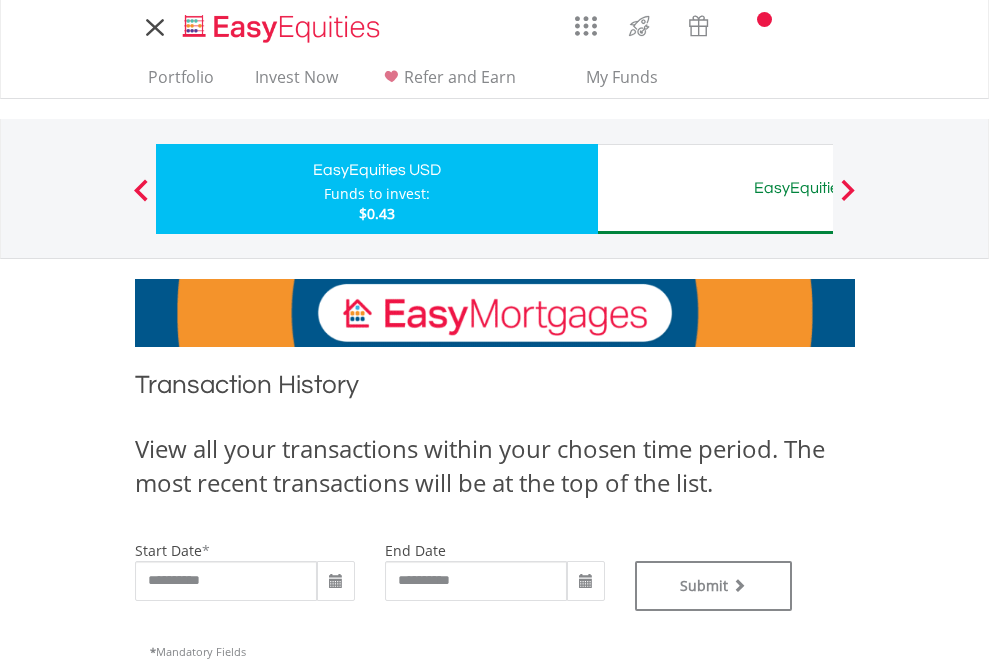 scroll, scrollTop: 0, scrollLeft: 0, axis: both 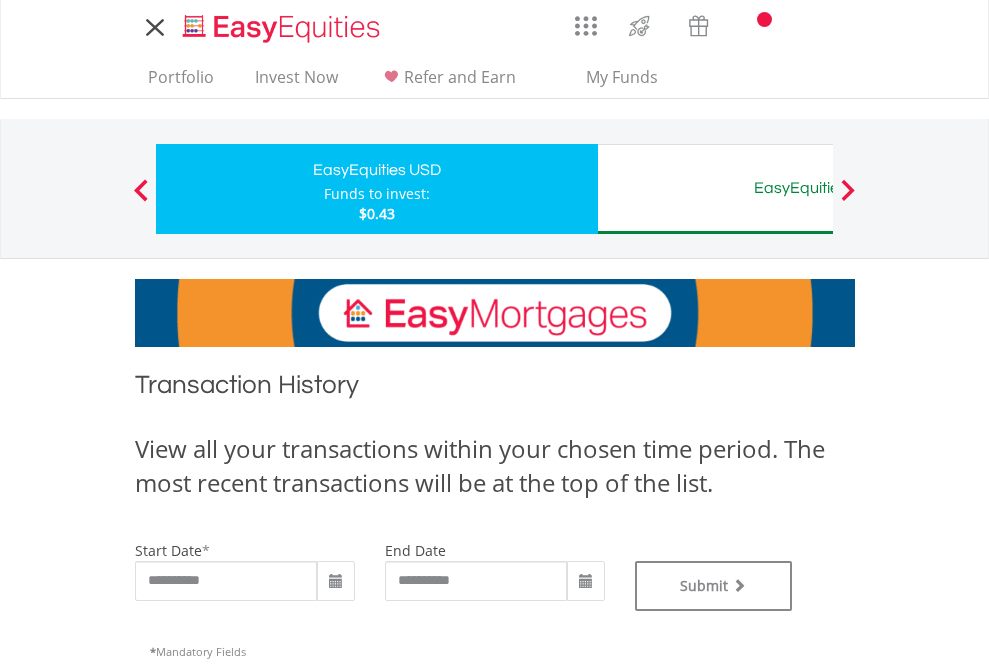 type on "**********" 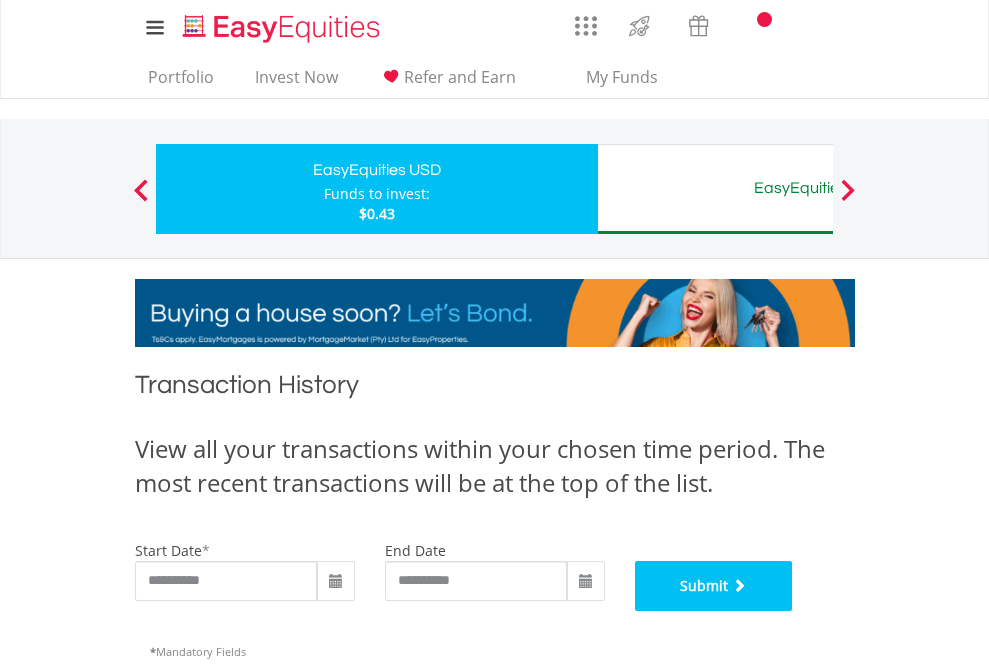 click on "Submit" at bounding box center [714, 586] 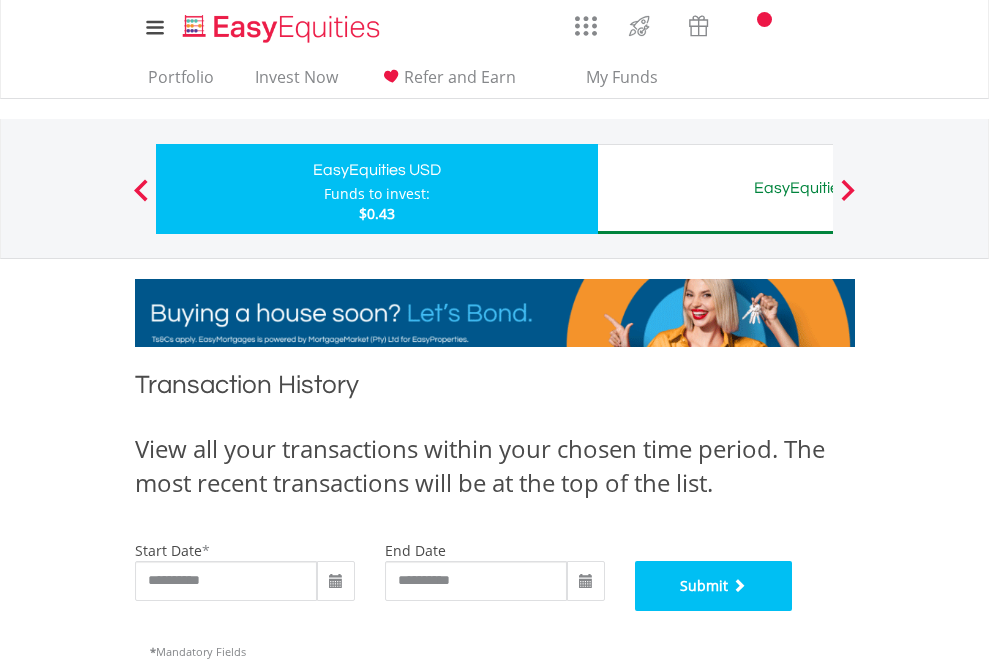 scroll, scrollTop: 811, scrollLeft: 0, axis: vertical 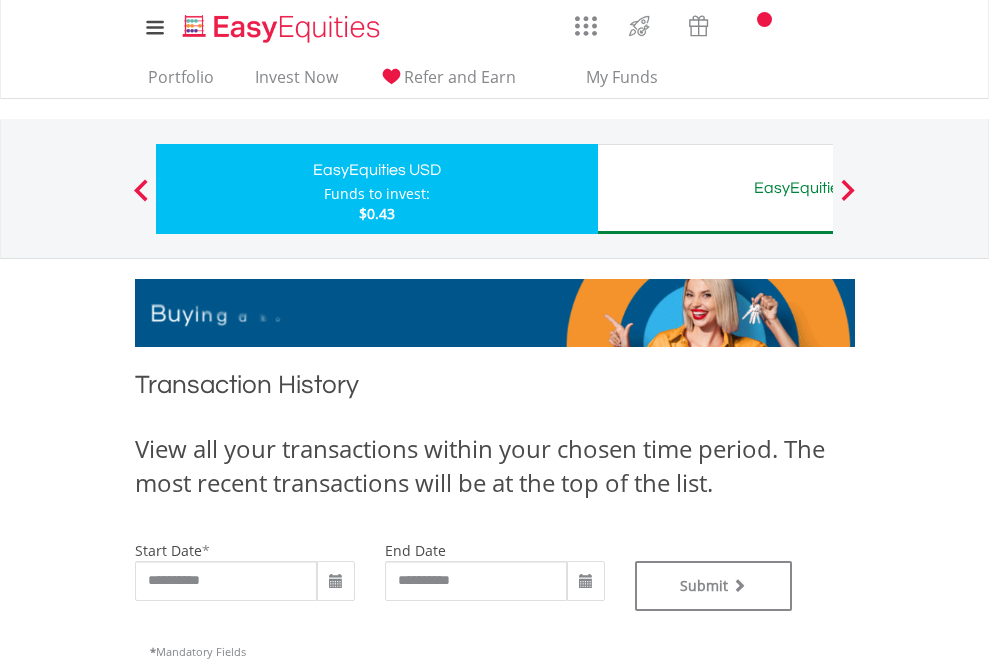 click on "EasyEquities AUD" at bounding box center (818, 188) 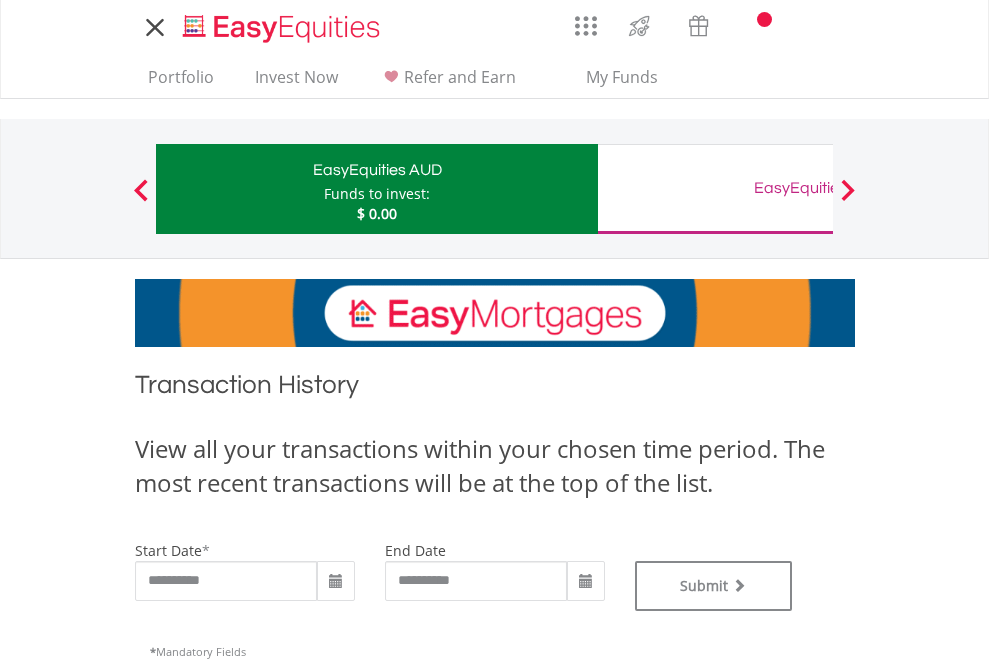 scroll, scrollTop: 0, scrollLeft: 0, axis: both 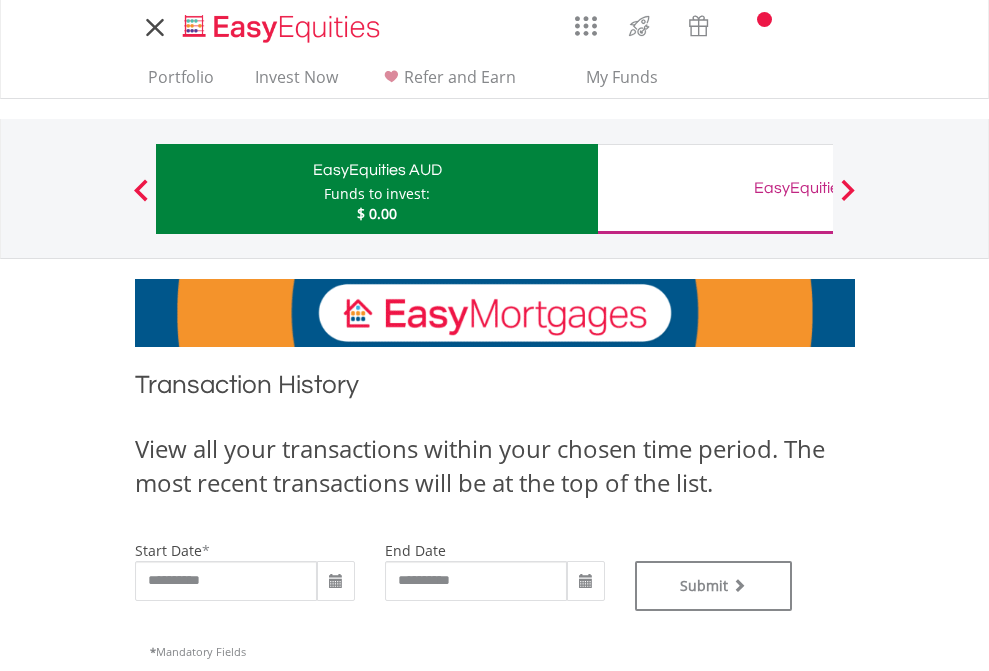 type on "**********" 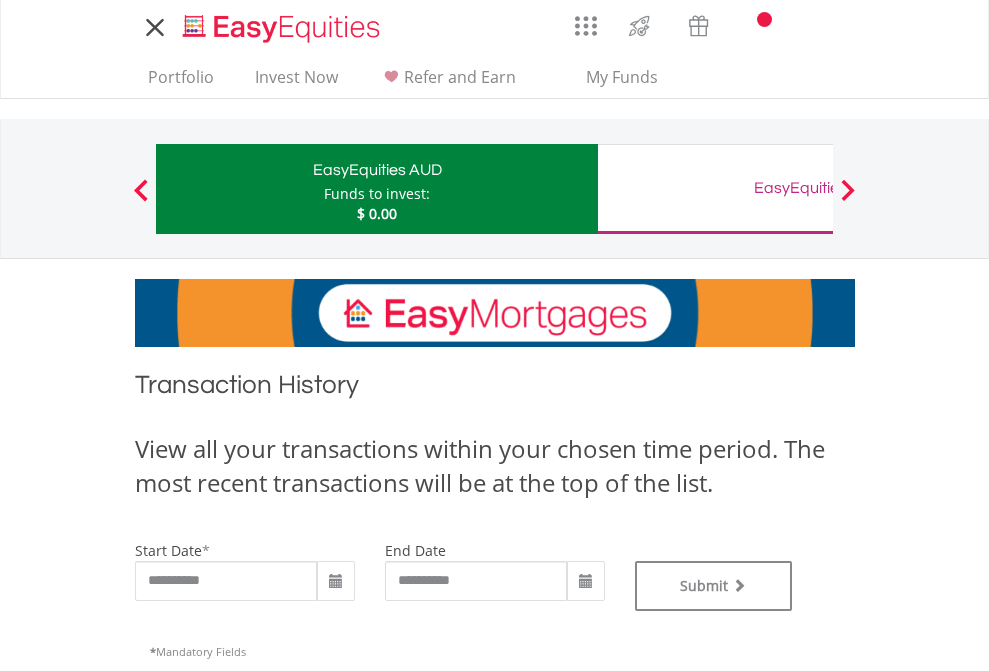 type on "**********" 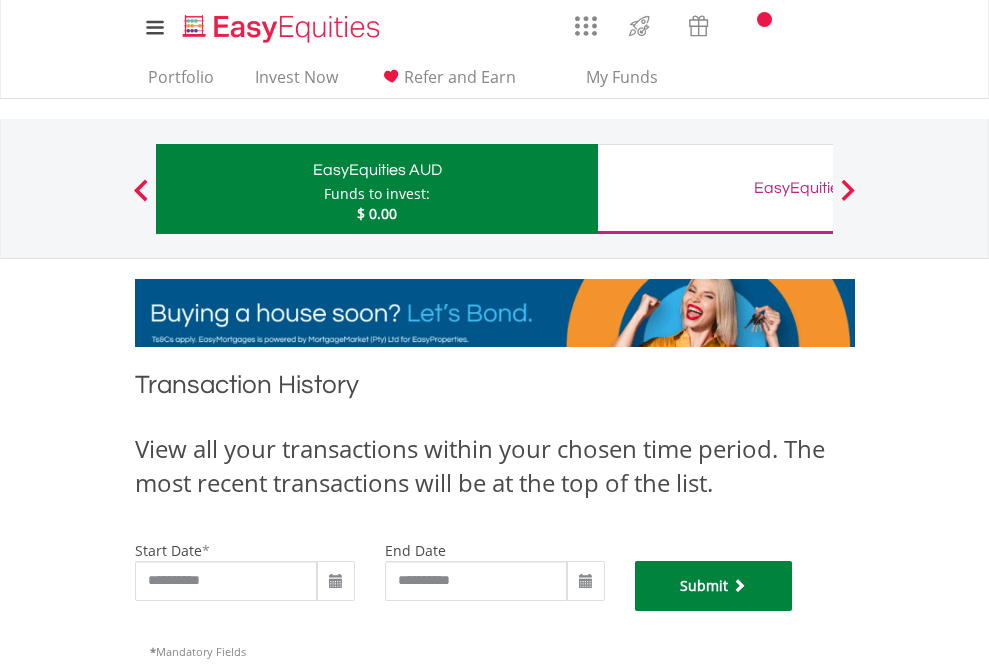 click on "Submit" at bounding box center [714, 586] 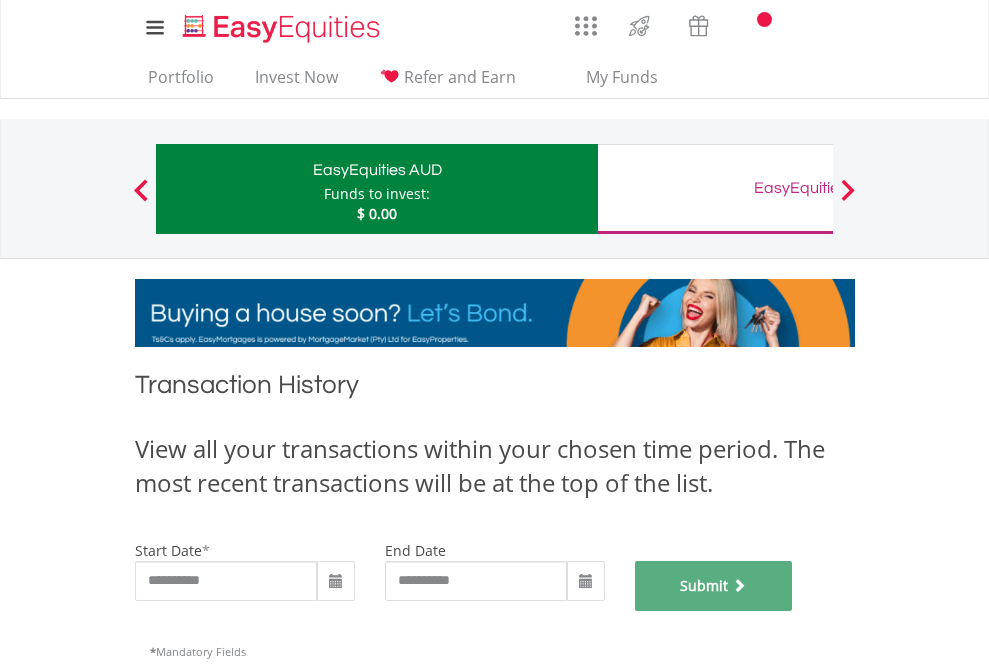 scroll, scrollTop: 811, scrollLeft: 0, axis: vertical 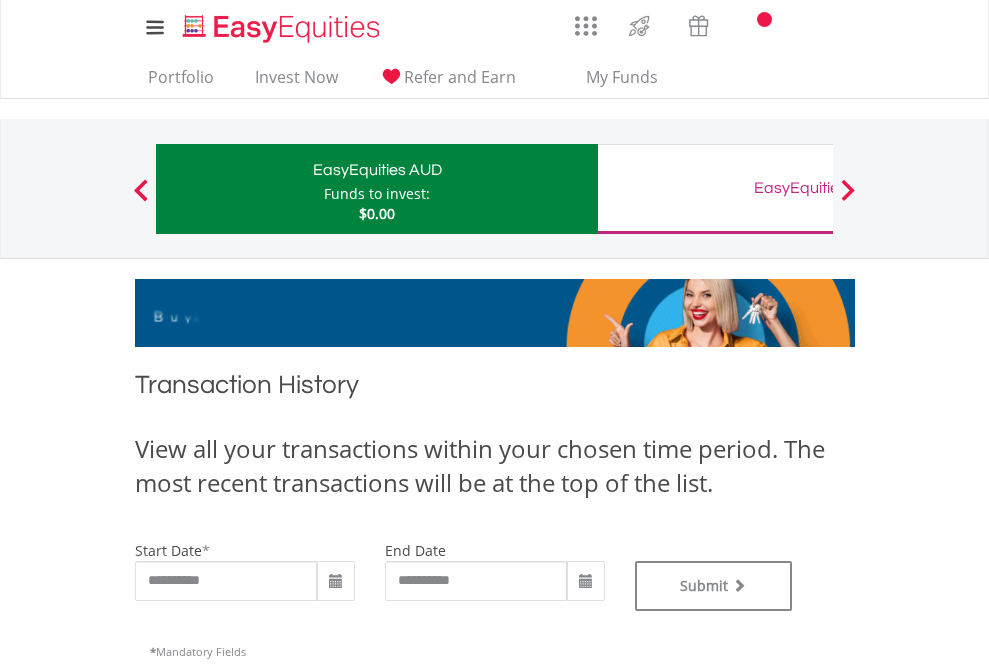 click on "EasyEquities GBP" at bounding box center [818, 188] 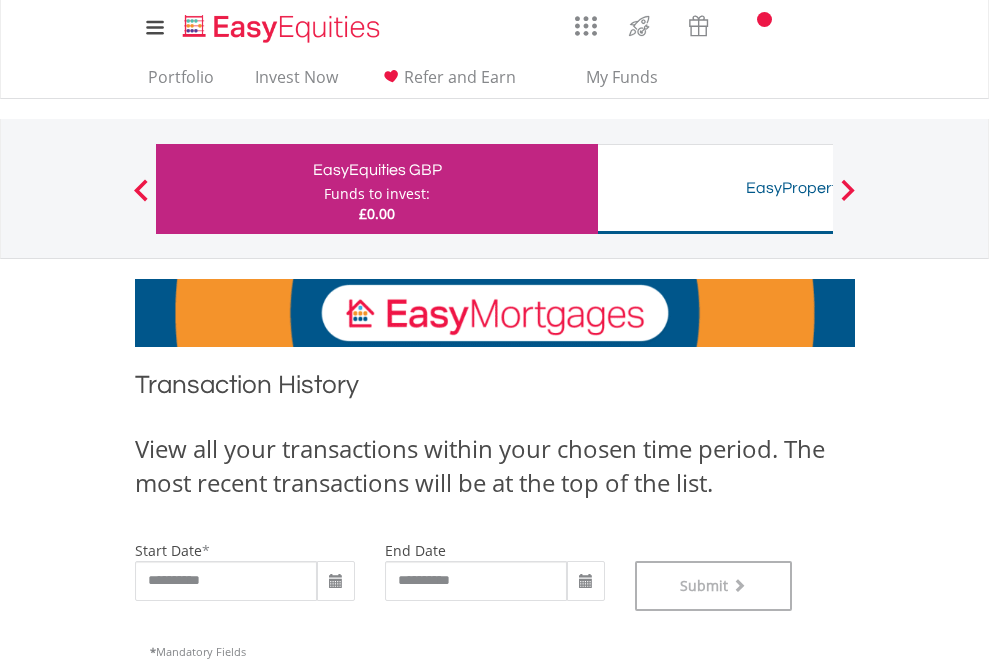 scroll, scrollTop: 811, scrollLeft: 0, axis: vertical 